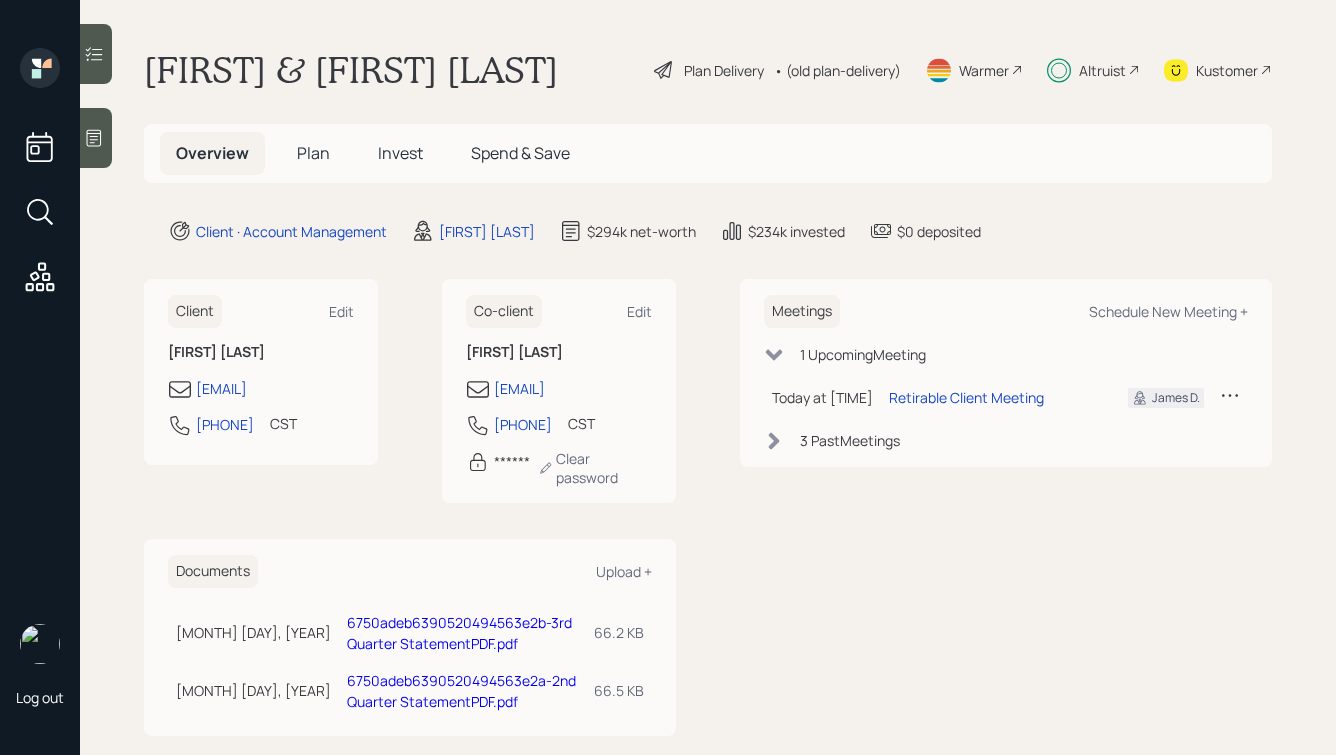 scroll, scrollTop: 0, scrollLeft: 0, axis: both 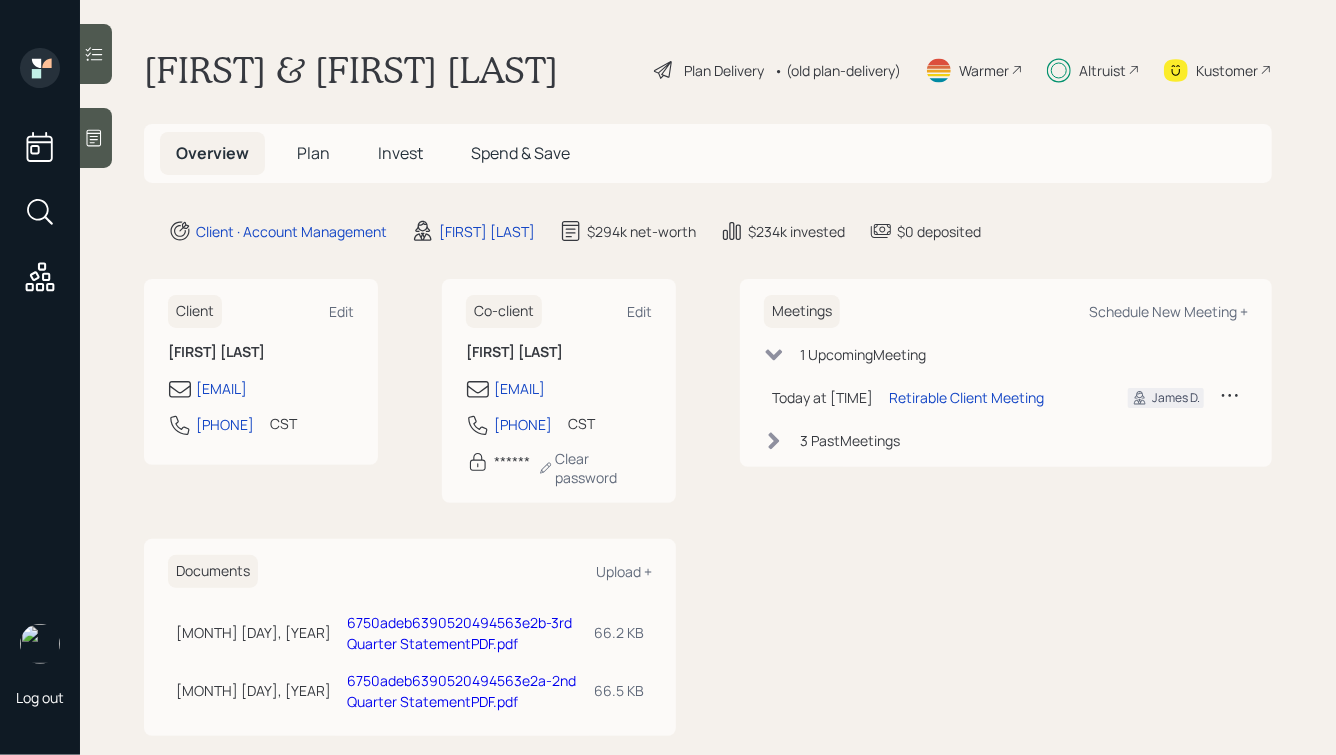click on "Invest" at bounding box center (400, 153) 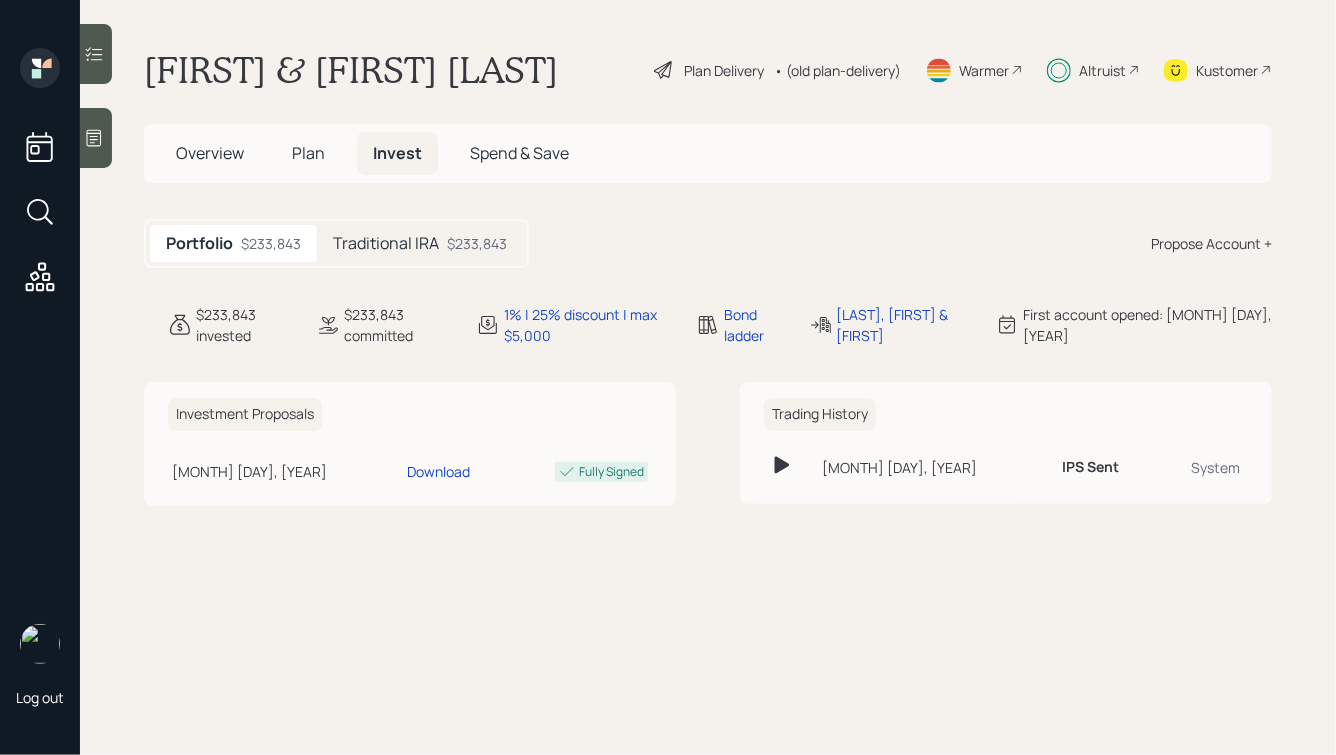 click on "Spend & Save" at bounding box center [519, 153] 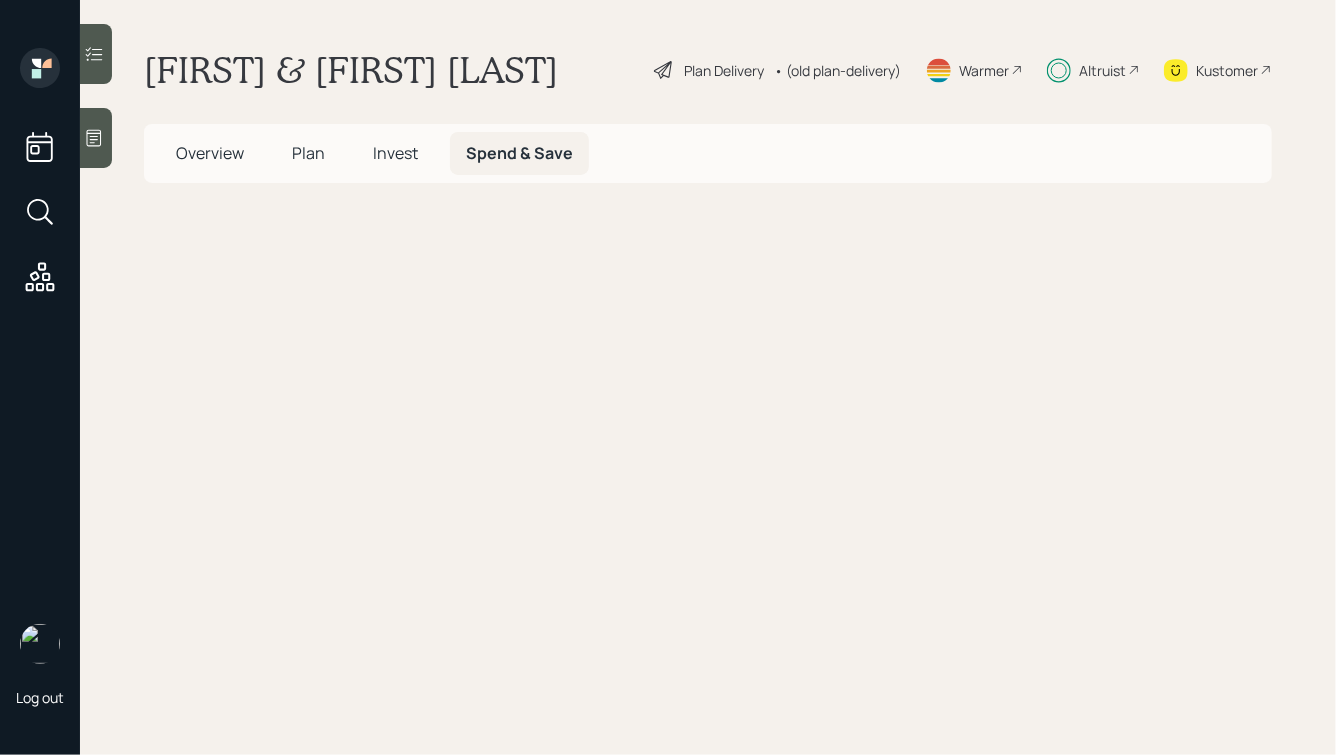 click on "Invest" at bounding box center (395, 153) 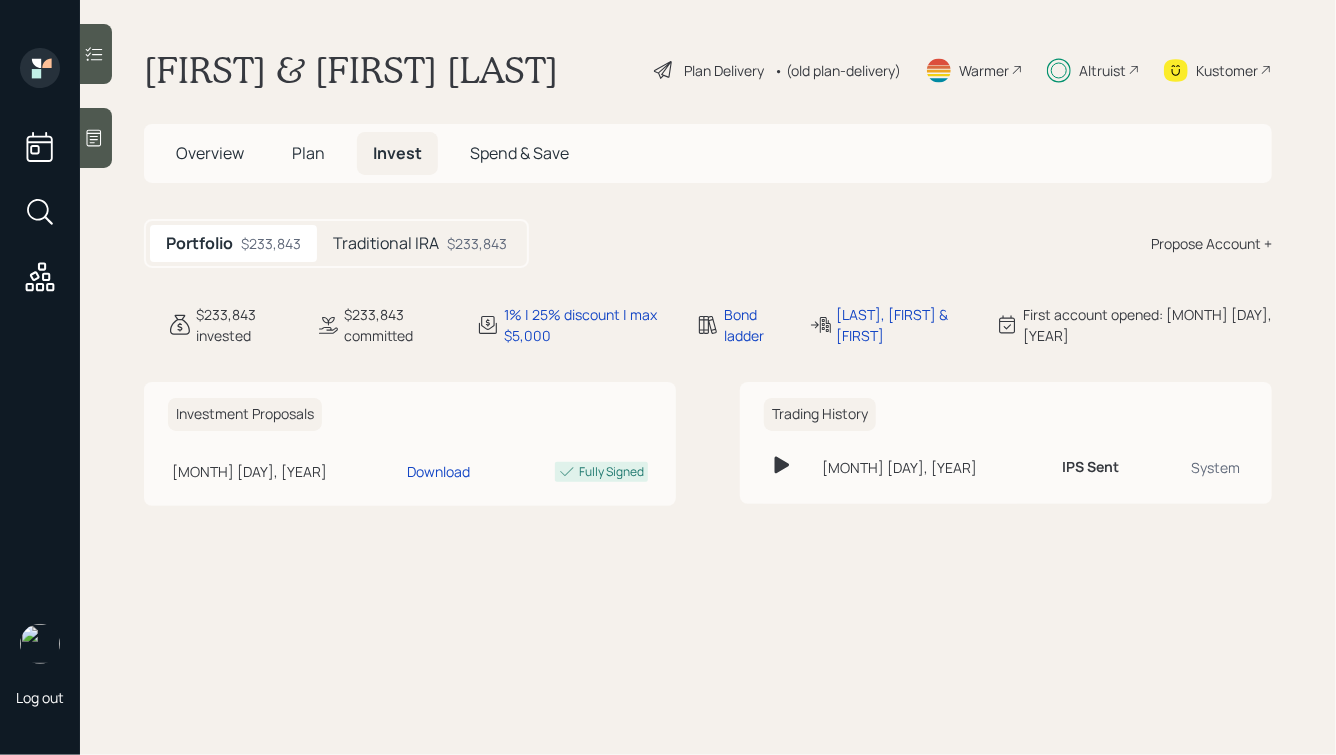 click on "$233,843" at bounding box center (477, 243) 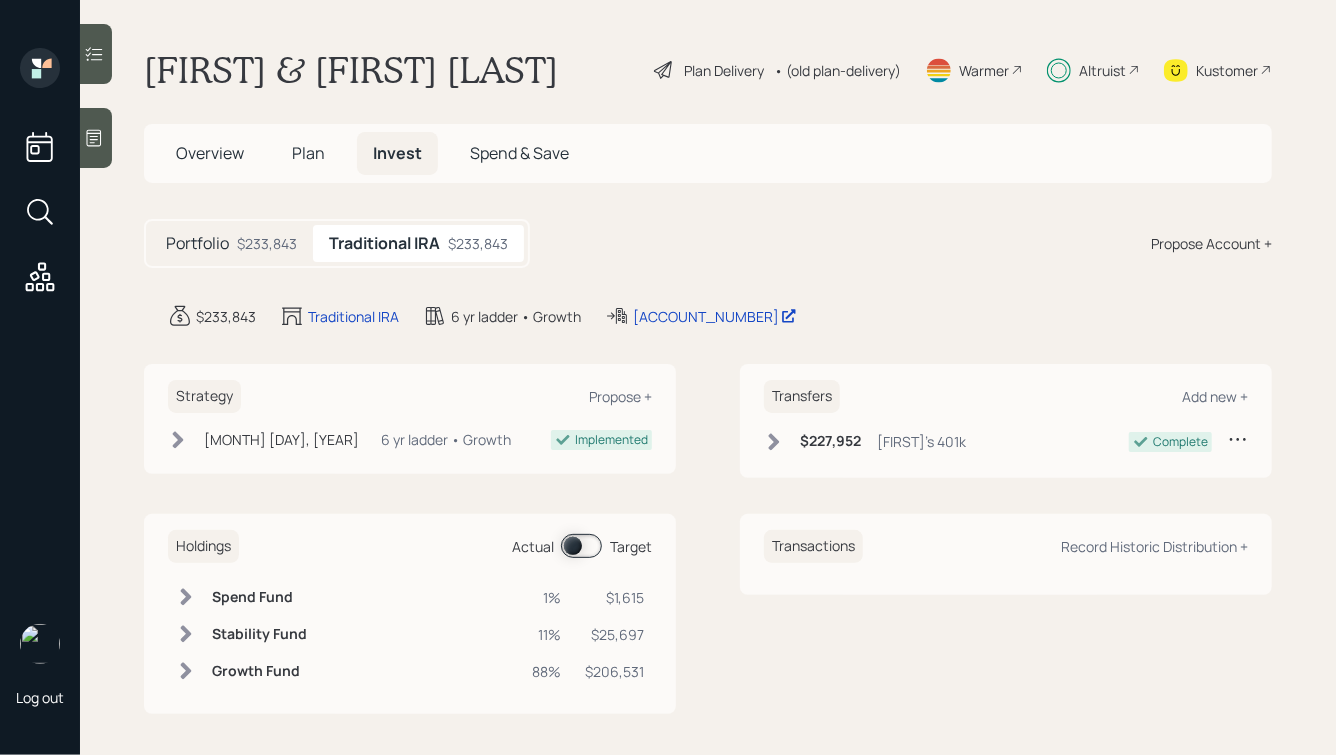 click on "Spend & Save" at bounding box center [519, 153] 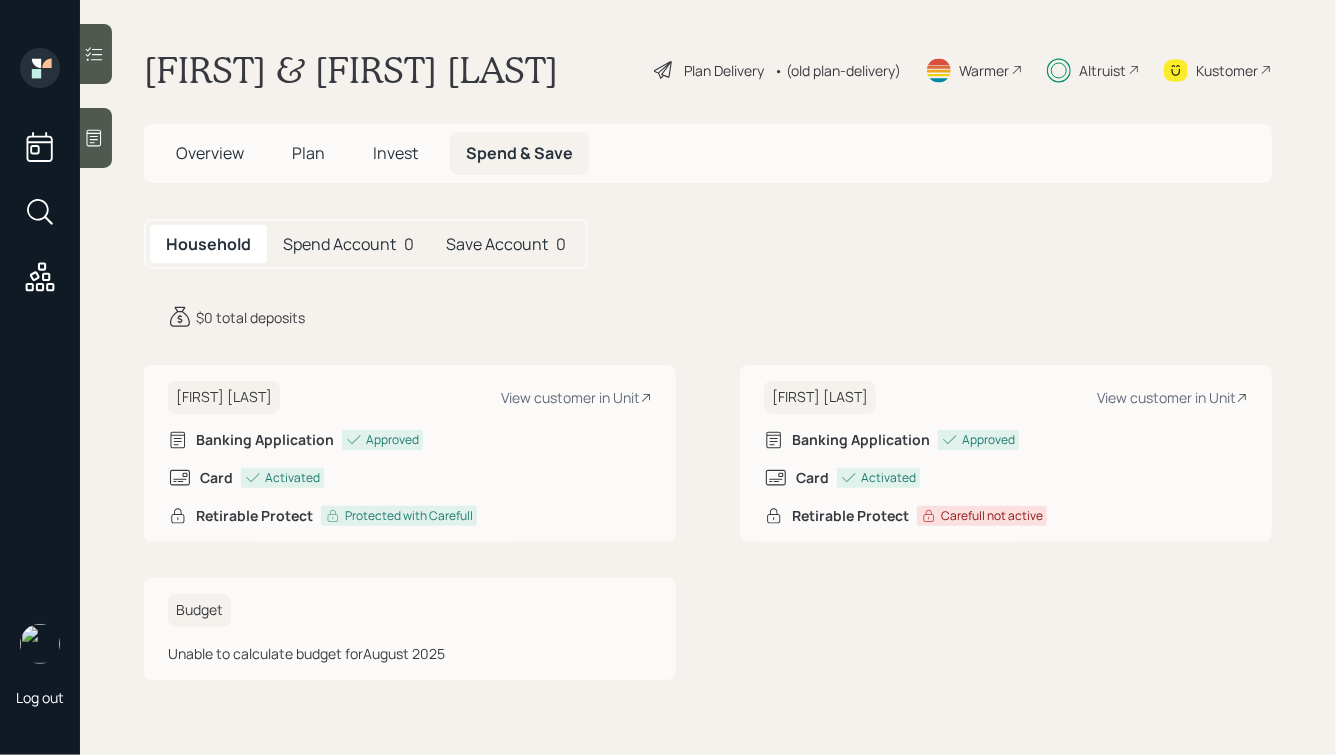 click on "Spend Account" at bounding box center (339, 244) 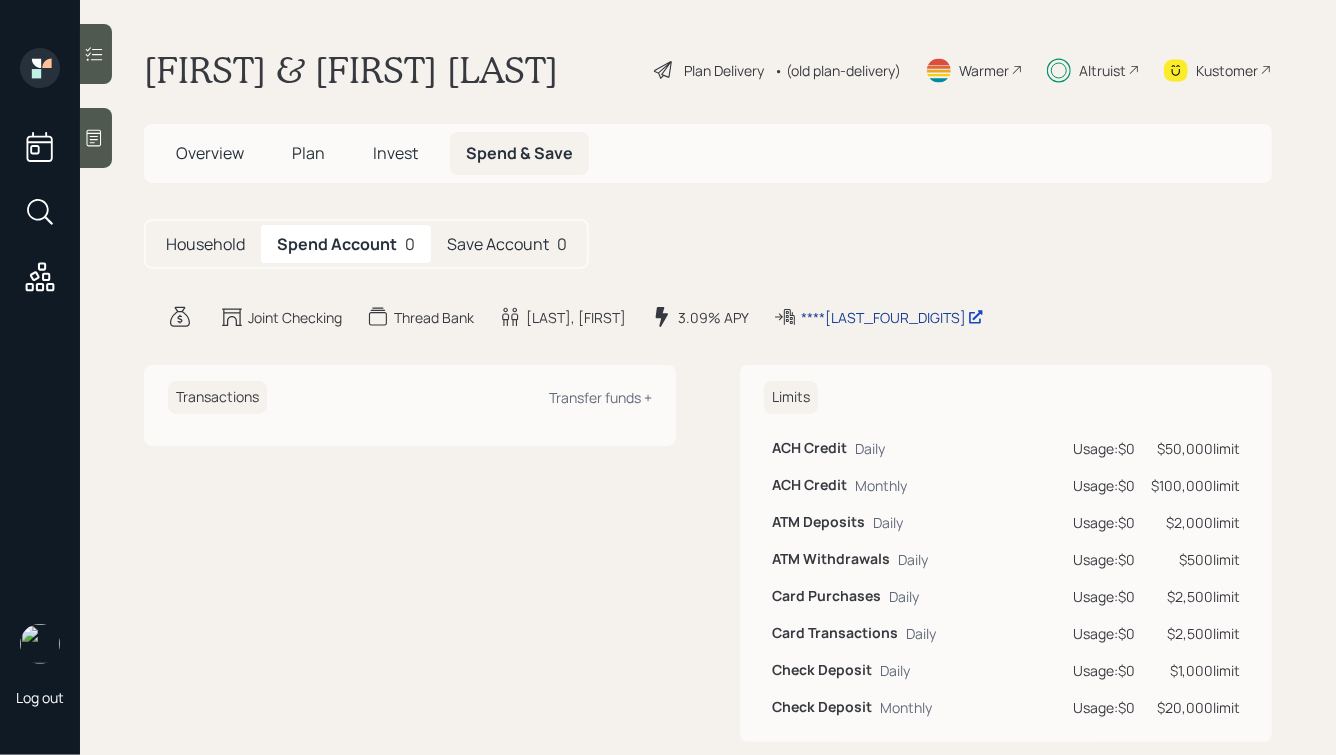 click on "****[LAST_FOUR_DIGITS]" at bounding box center [892, 317] 